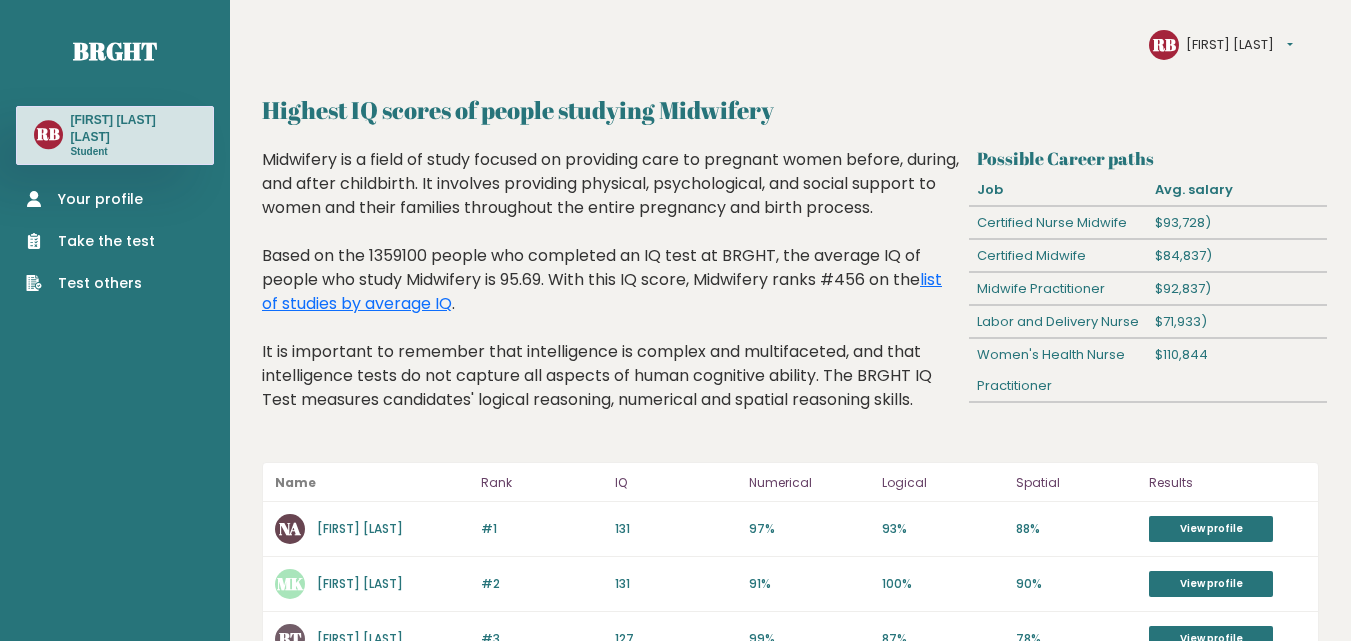 scroll, scrollTop: 0, scrollLeft: 0, axis: both 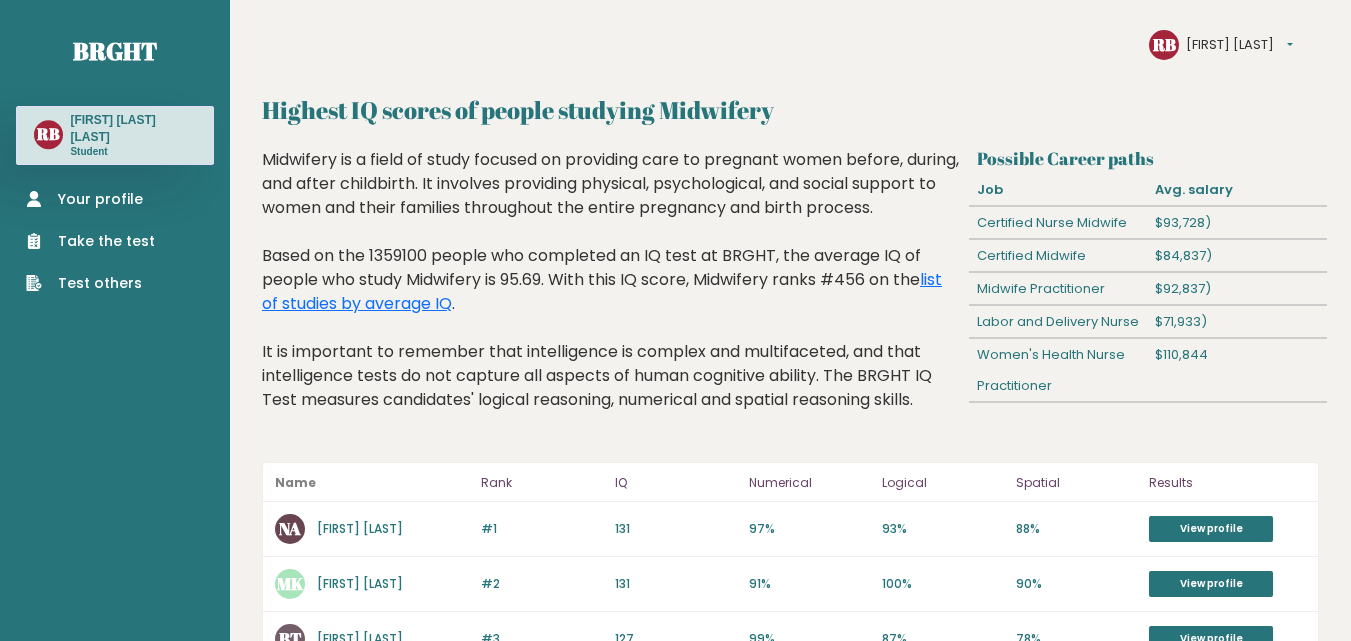click on "Take the test" at bounding box center [90, 241] 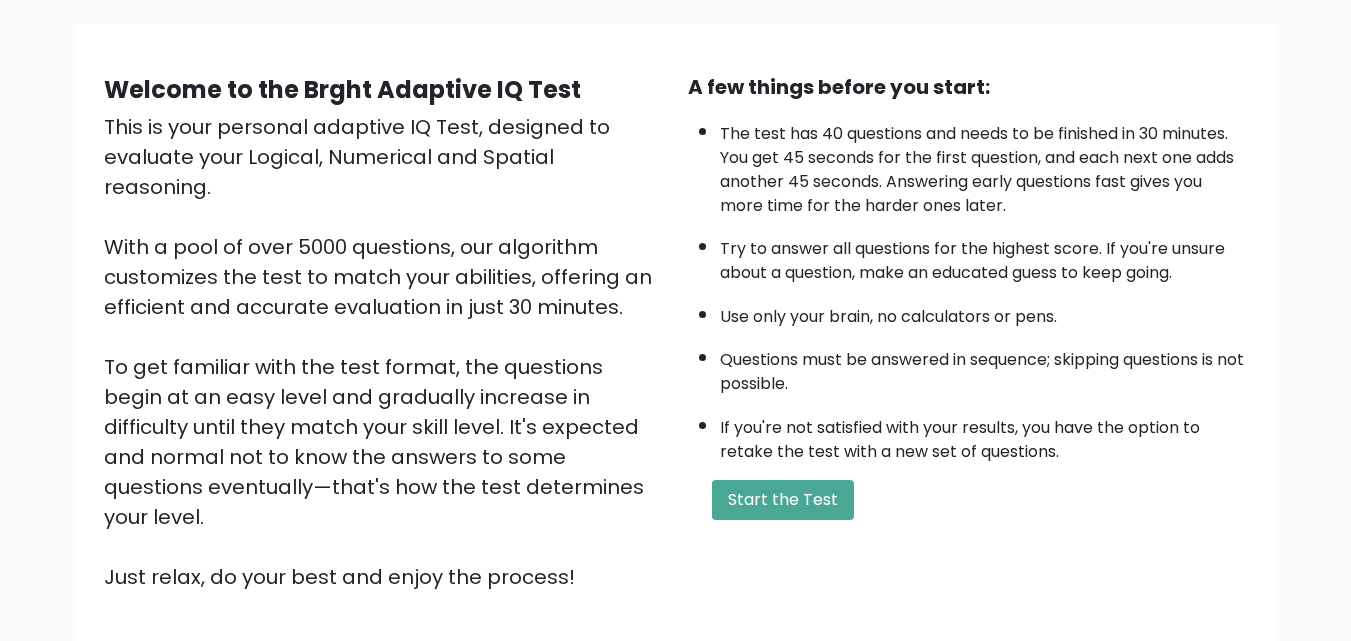 scroll, scrollTop: 200, scrollLeft: 0, axis: vertical 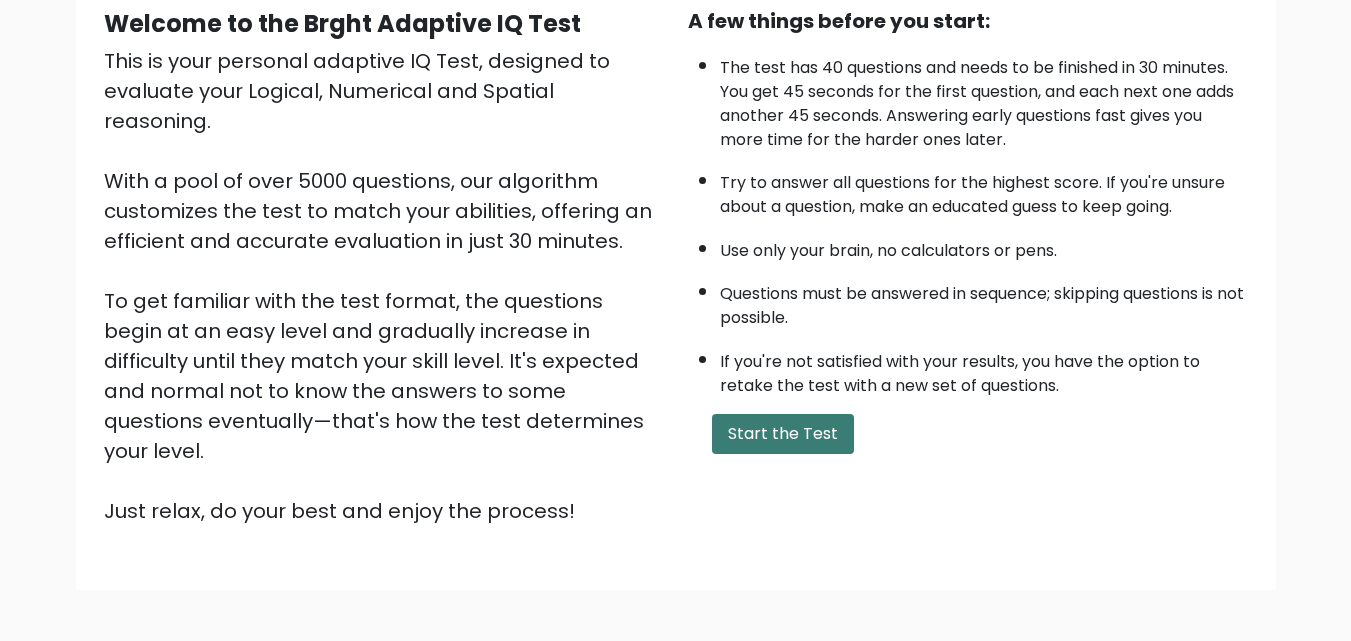click on "Start the Test" at bounding box center (783, 434) 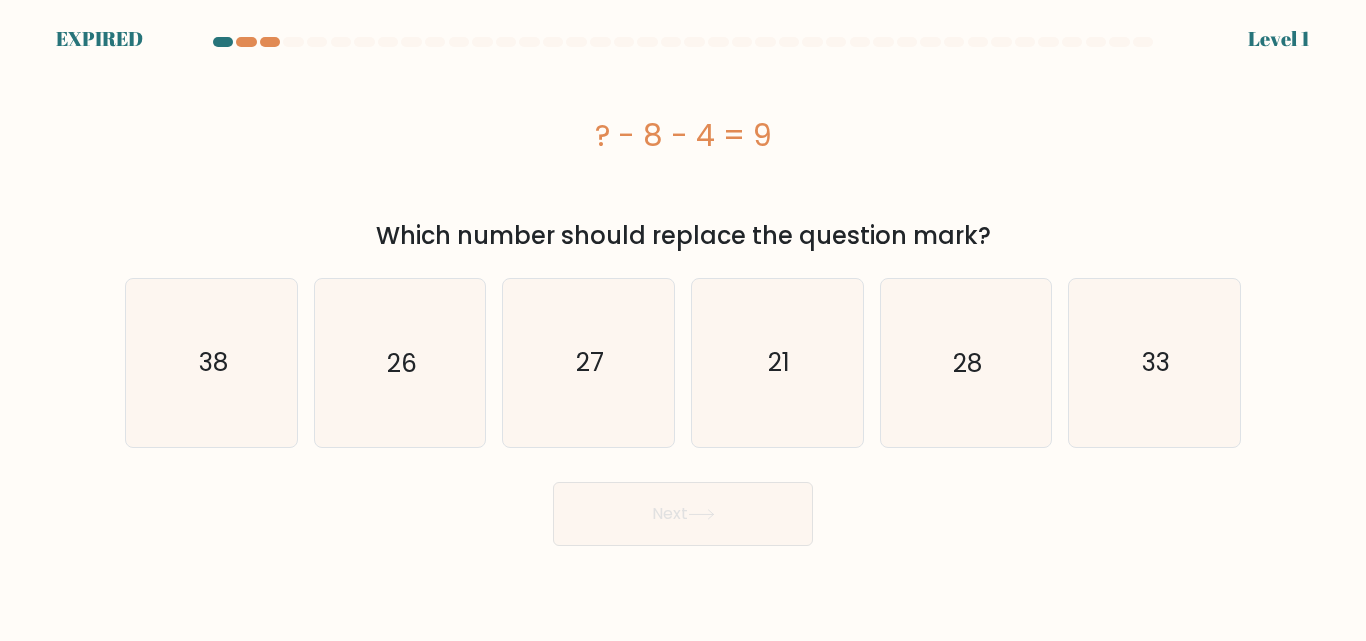 scroll, scrollTop: 0, scrollLeft: 0, axis: both 